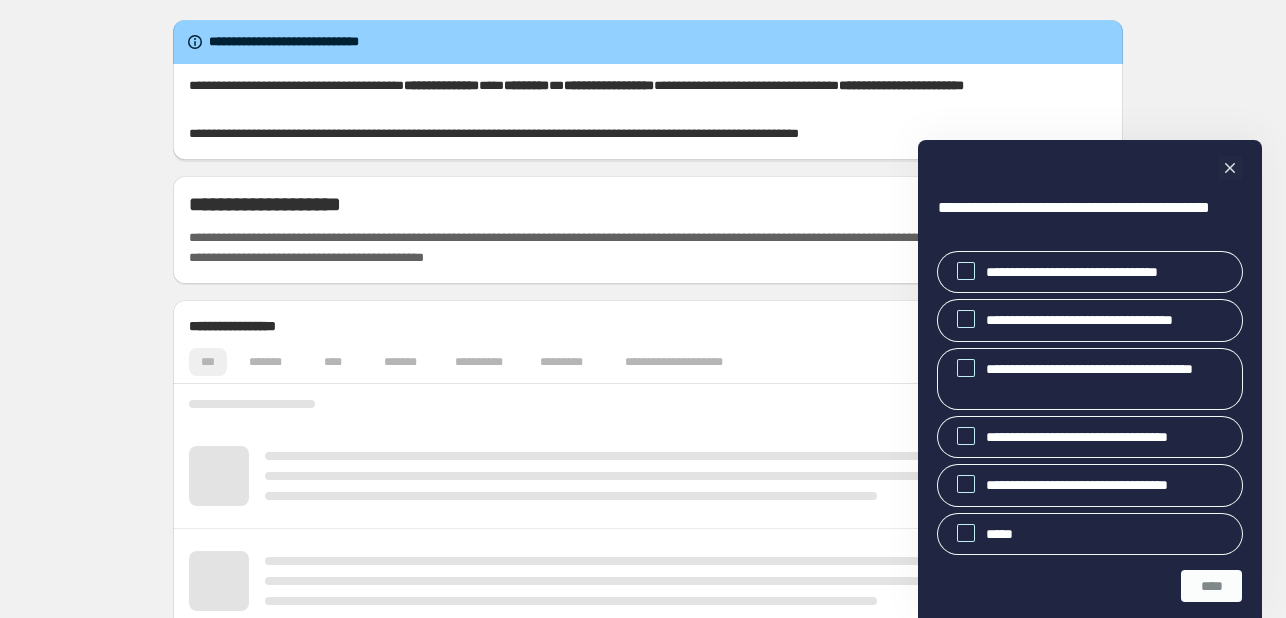 scroll, scrollTop: 0, scrollLeft: 0, axis: both 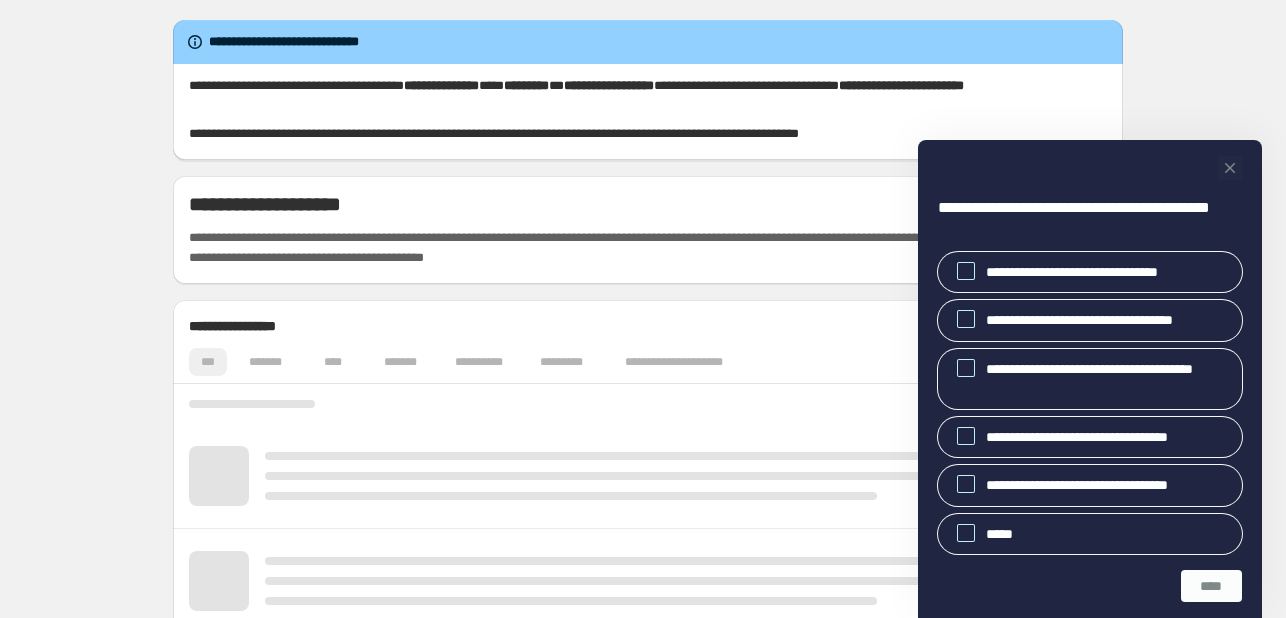click 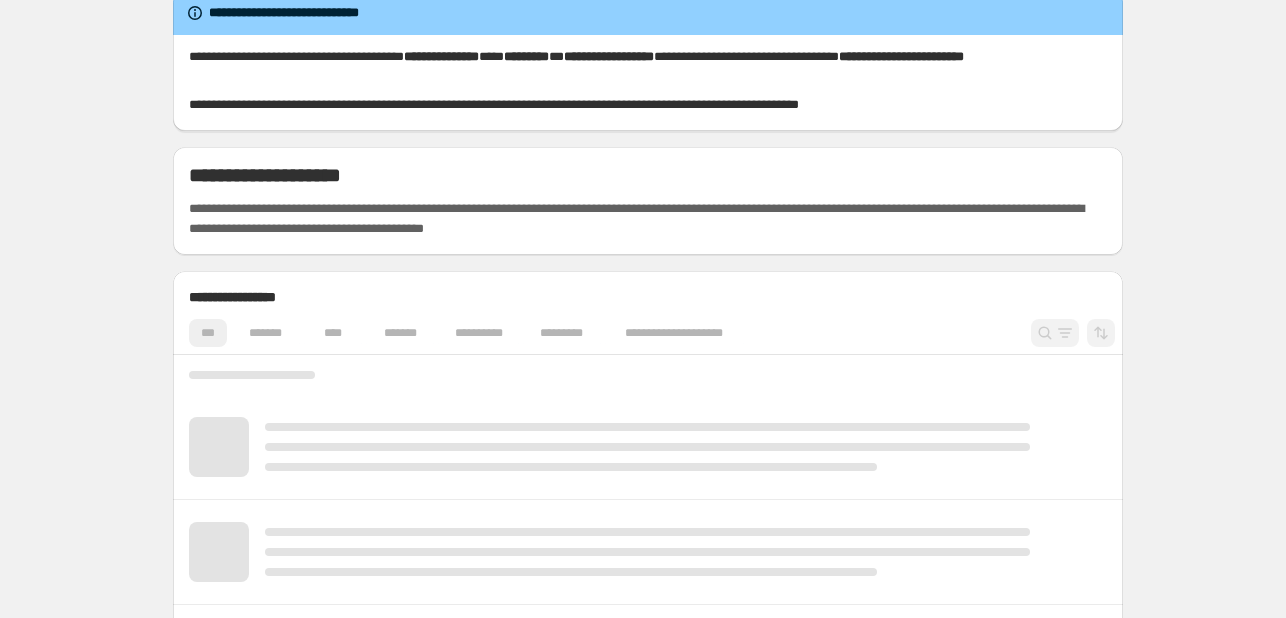 scroll, scrollTop: 0, scrollLeft: 0, axis: both 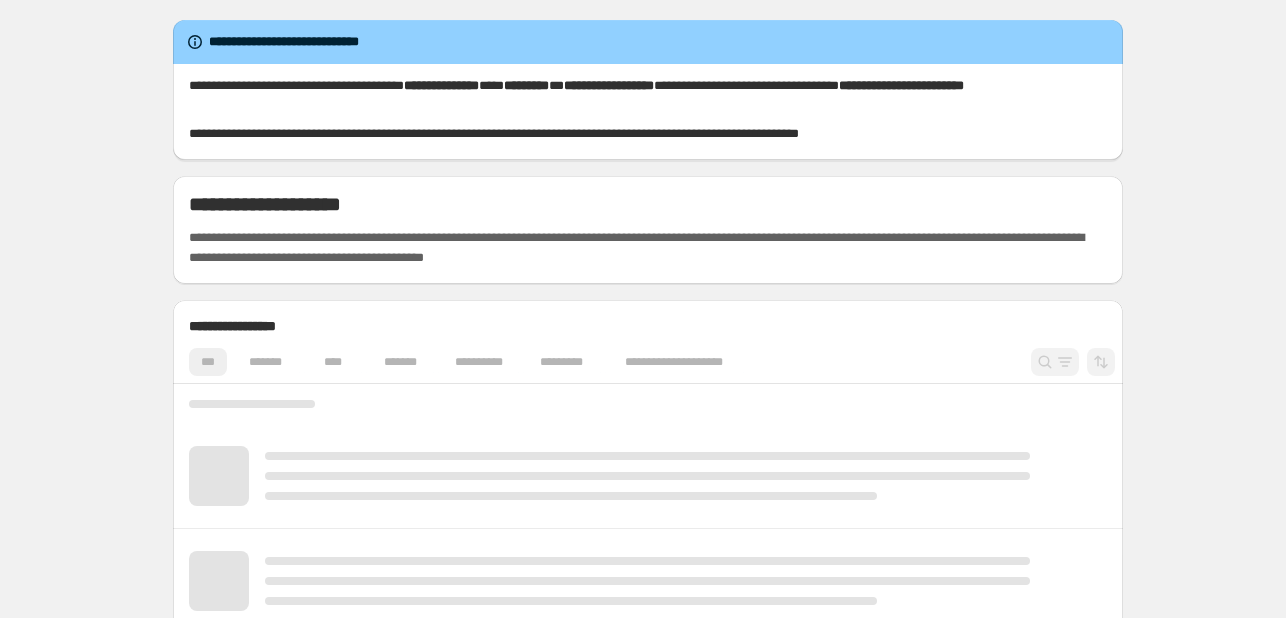 click on "**********" at bounding box center (648, 96) 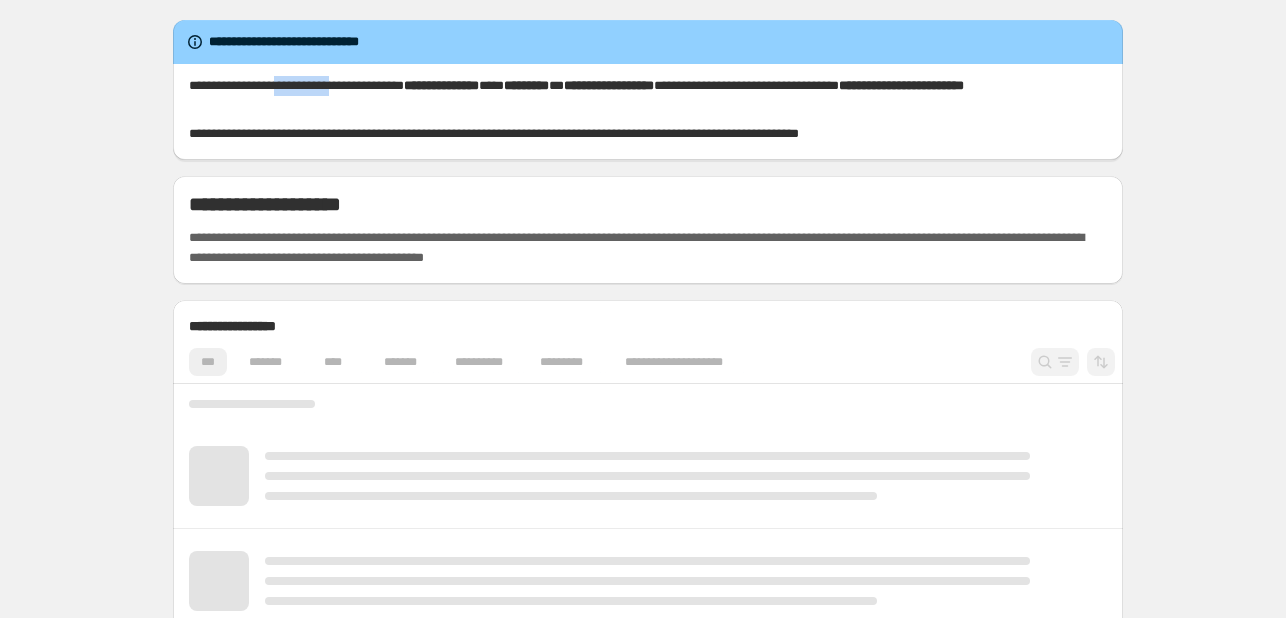 click on "**********" at bounding box center [648, 96] 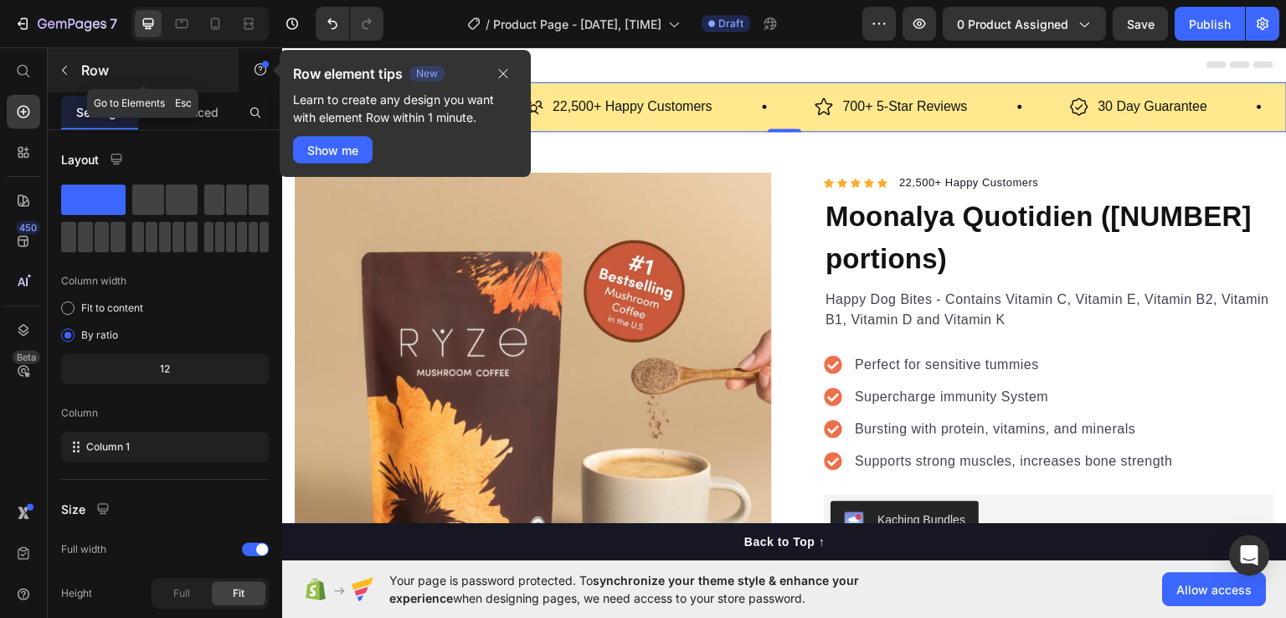 click on "**********" at bounding box center (441, 85) 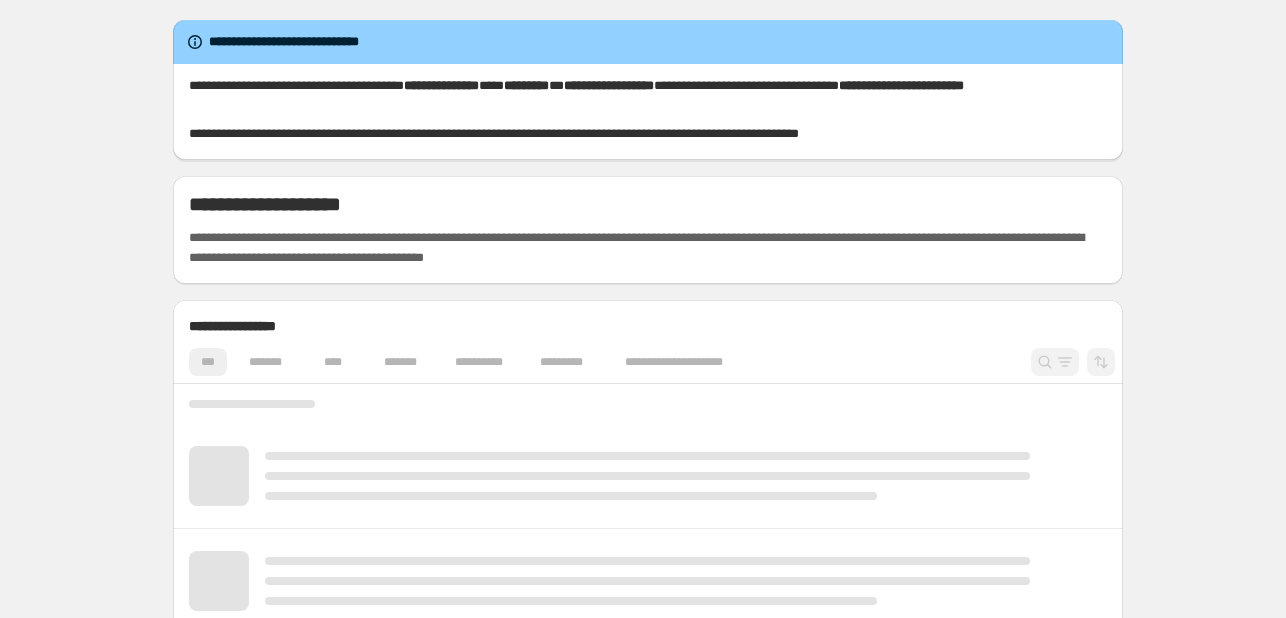 click on "**********" at bounding box center (648, 96) 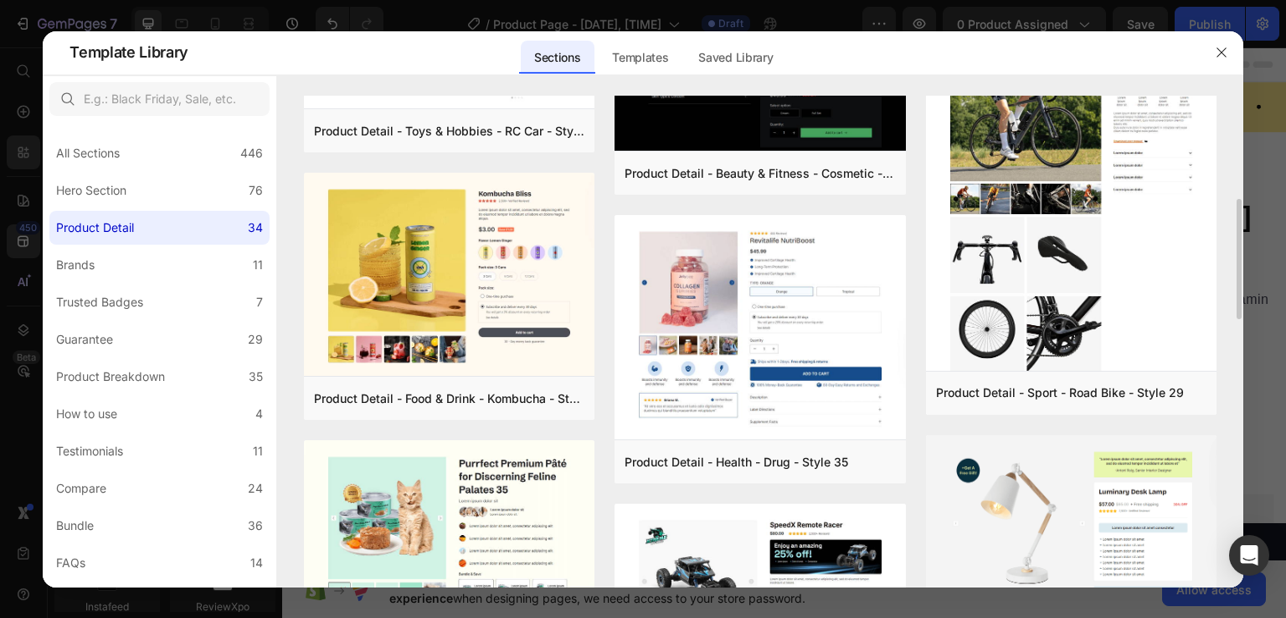 click on "**********" at bounding box center (648, 96) 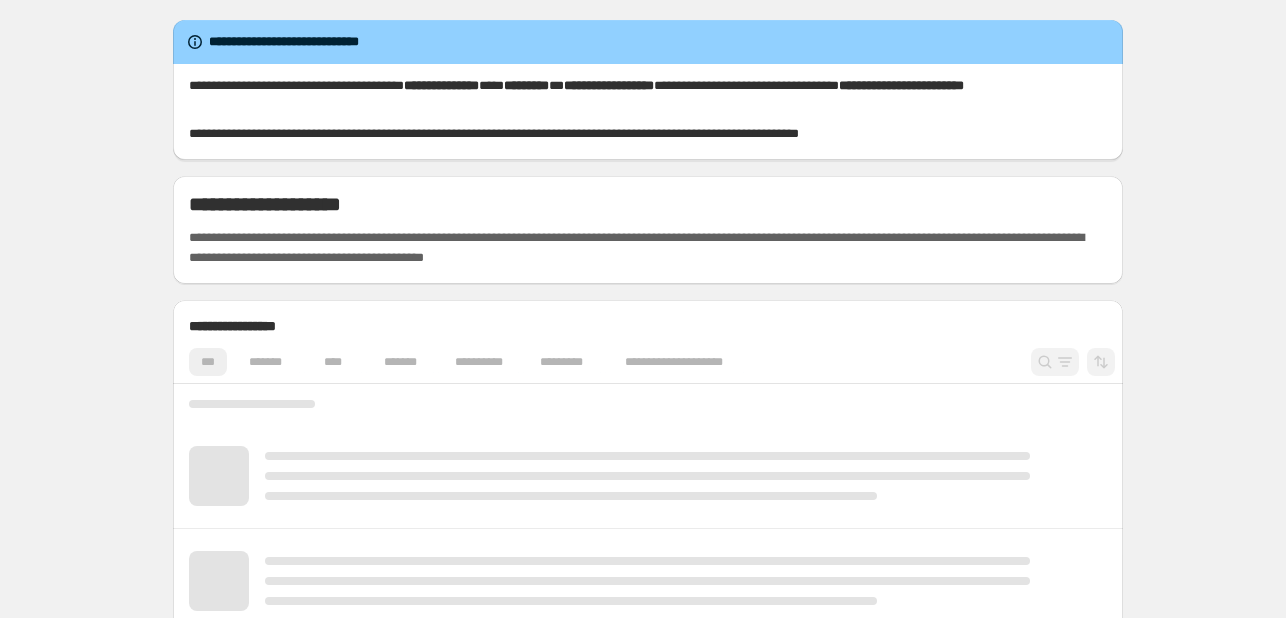 click on "********" at bounding box center (526, 85) 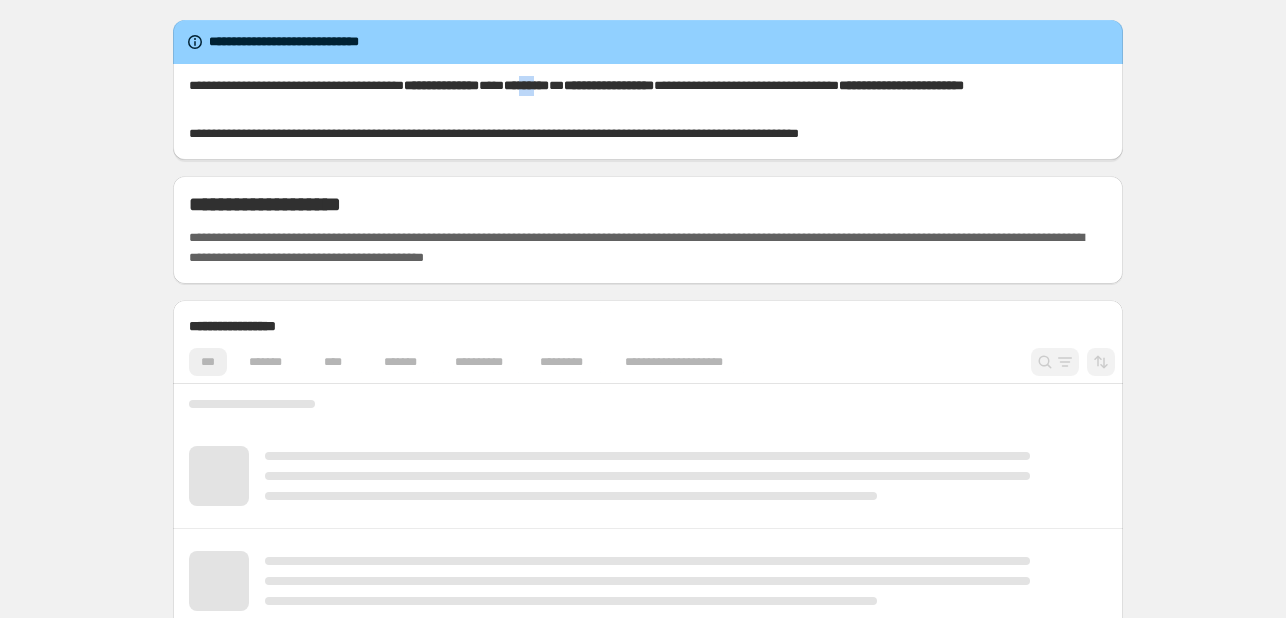 click on "********" at bounding box center [526, 85] 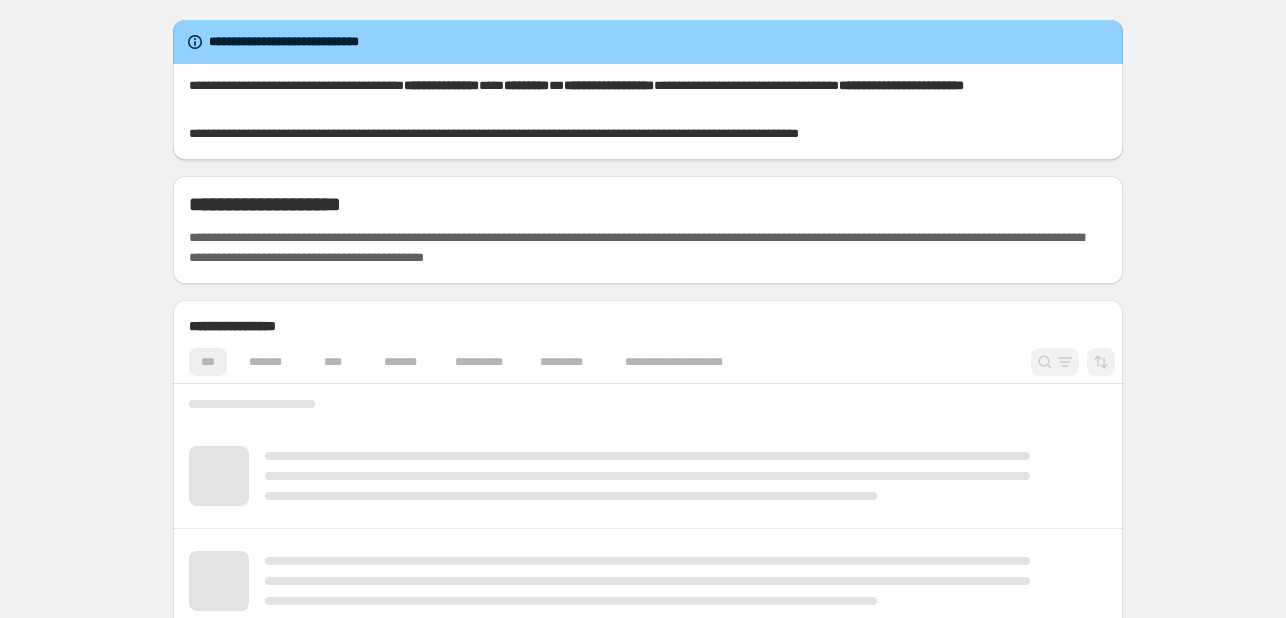 click on "**********" at bounding box center (648, 96) 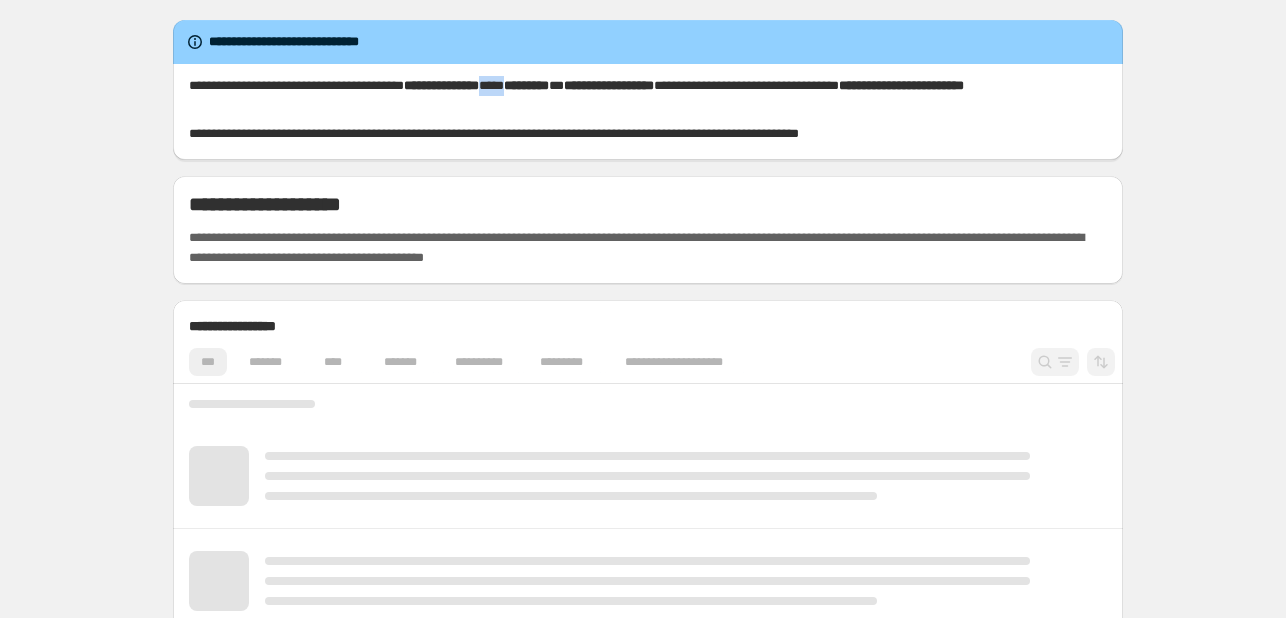 click on "**********" at bounding box center [648, 96] 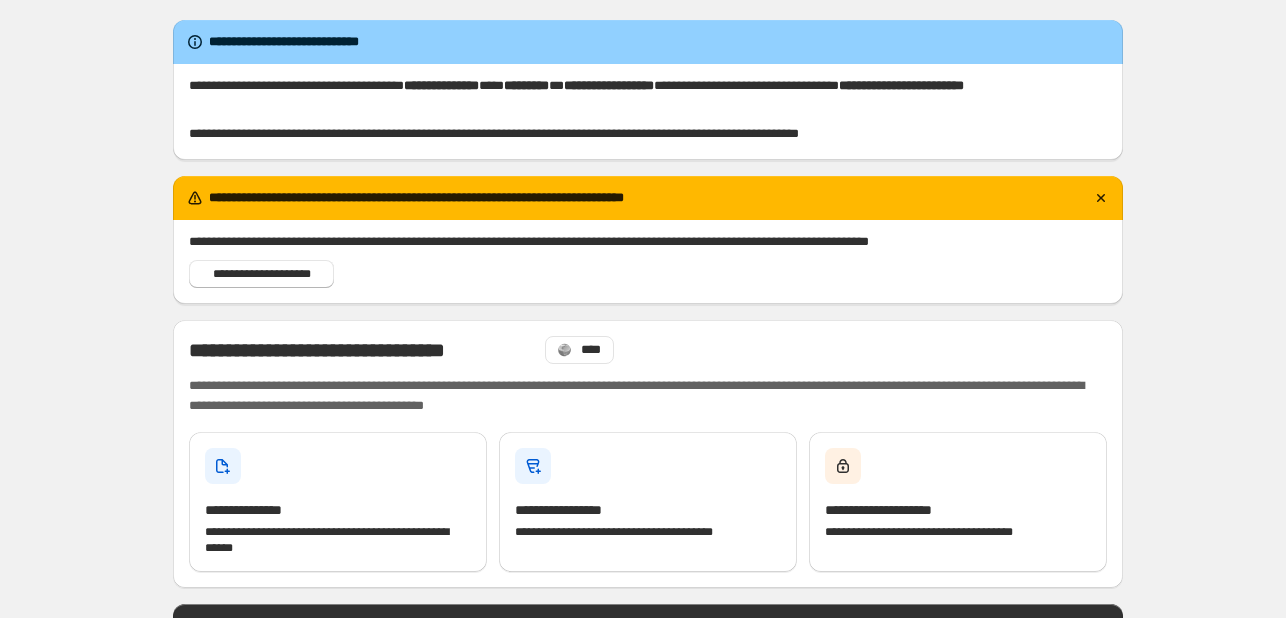 click on "********" at bounding box center (526, 85) 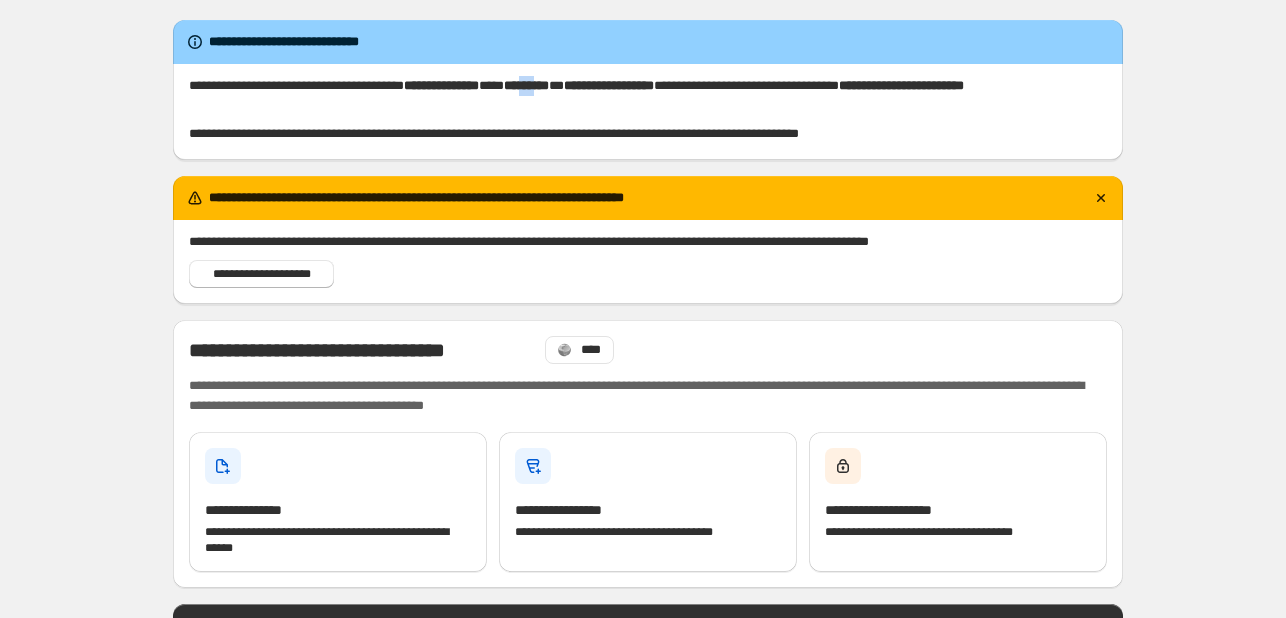 click on "********" at bounding box center [526, 85] 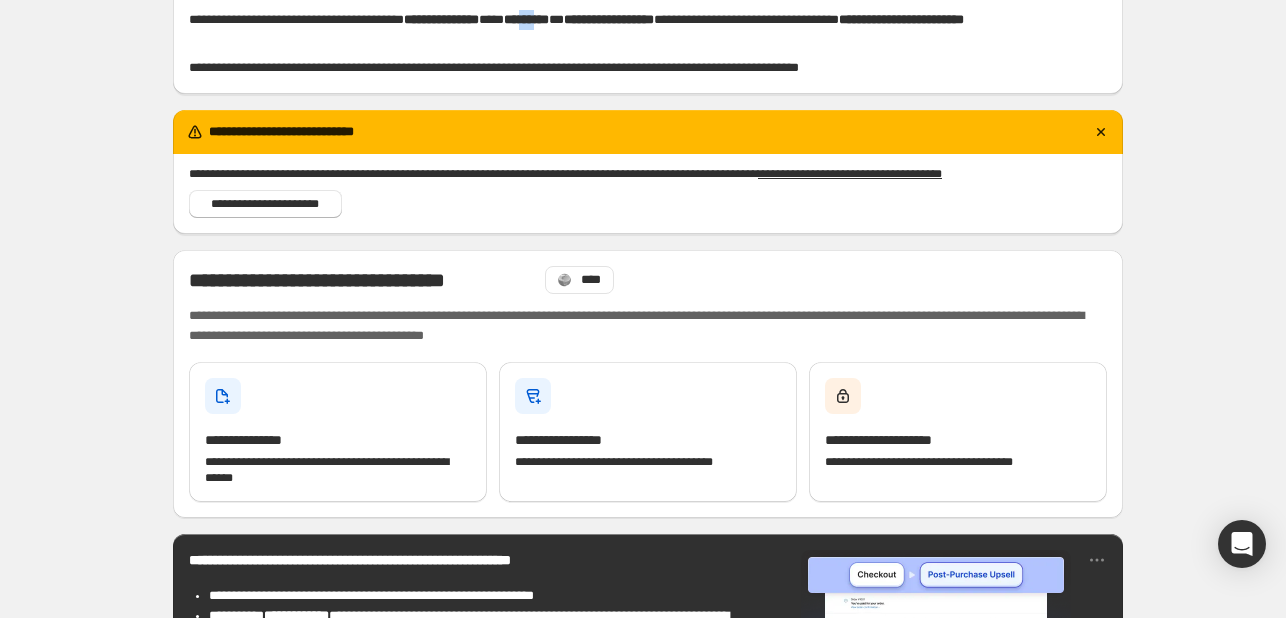 scroll, scrollTop: 100, scrollLeft: 0, axis: vertical 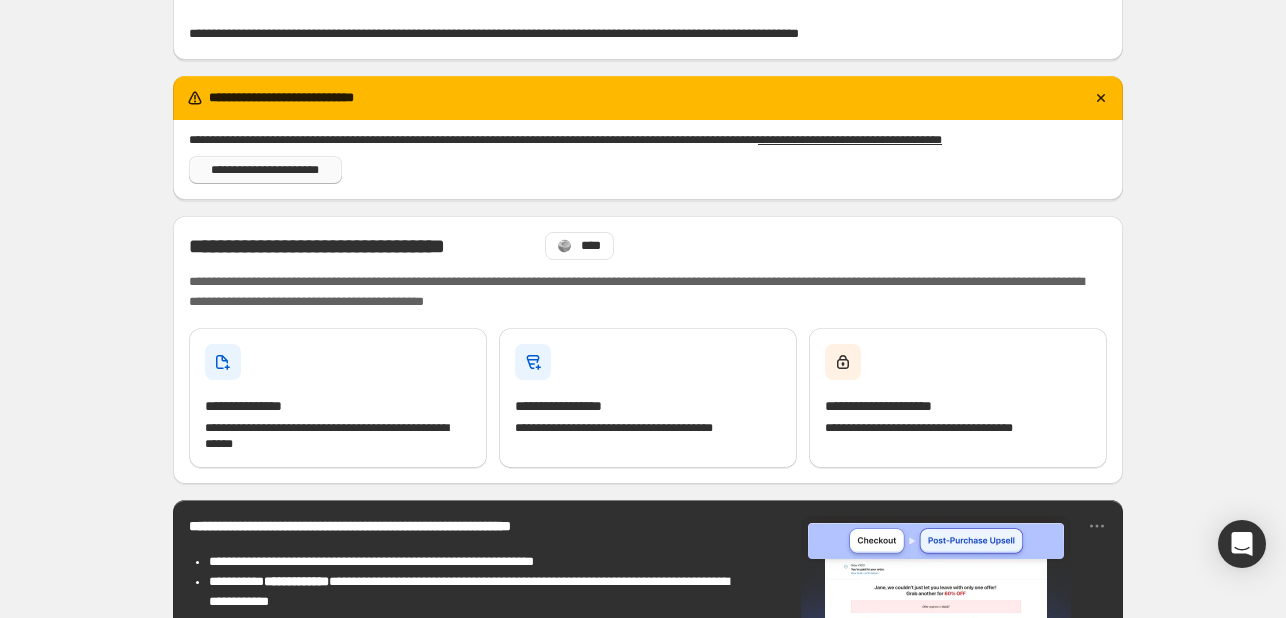 click on "**********" at bounding box center (265, 170) 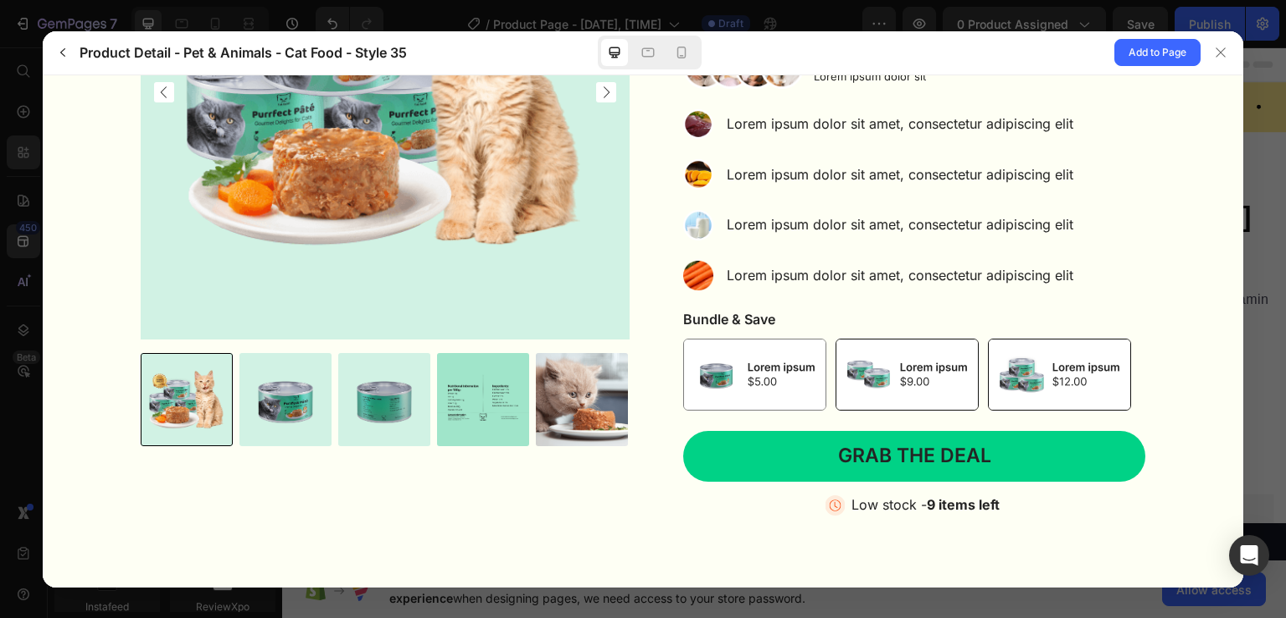 scroll, scrollTop: 1119, scrollLeft: 0, axis: vertical 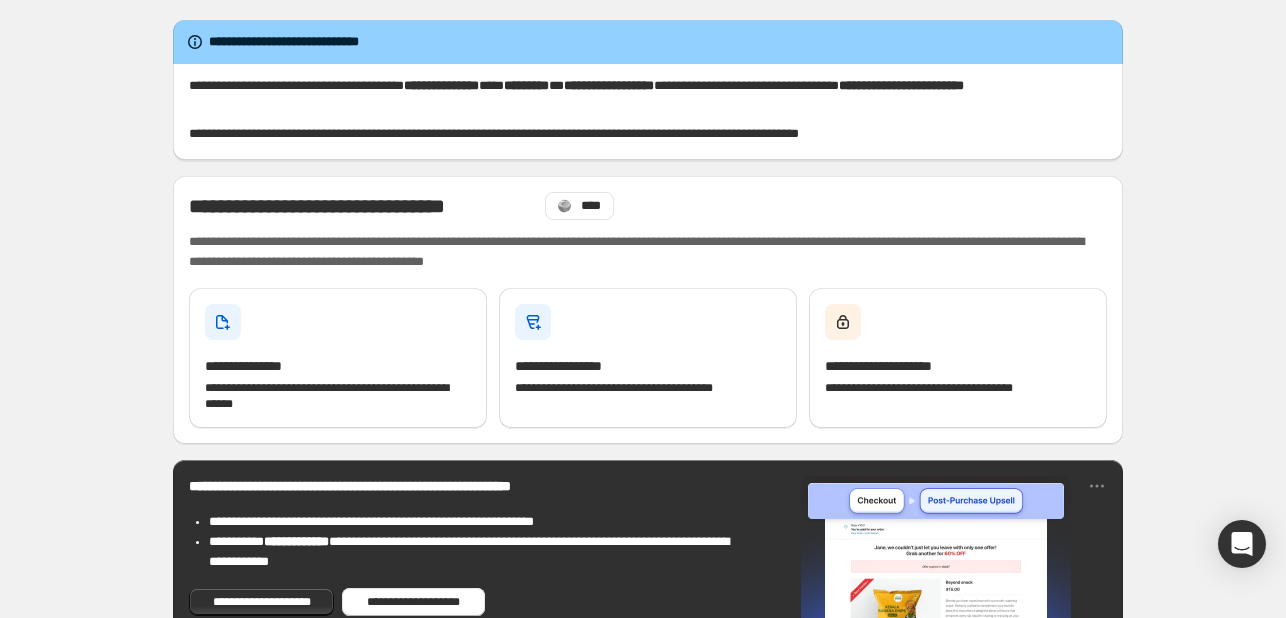 drag, startPoint x: 596, startPoint y: 244, endPoint x: 832, endPoint y: 107, distance: 272.88275 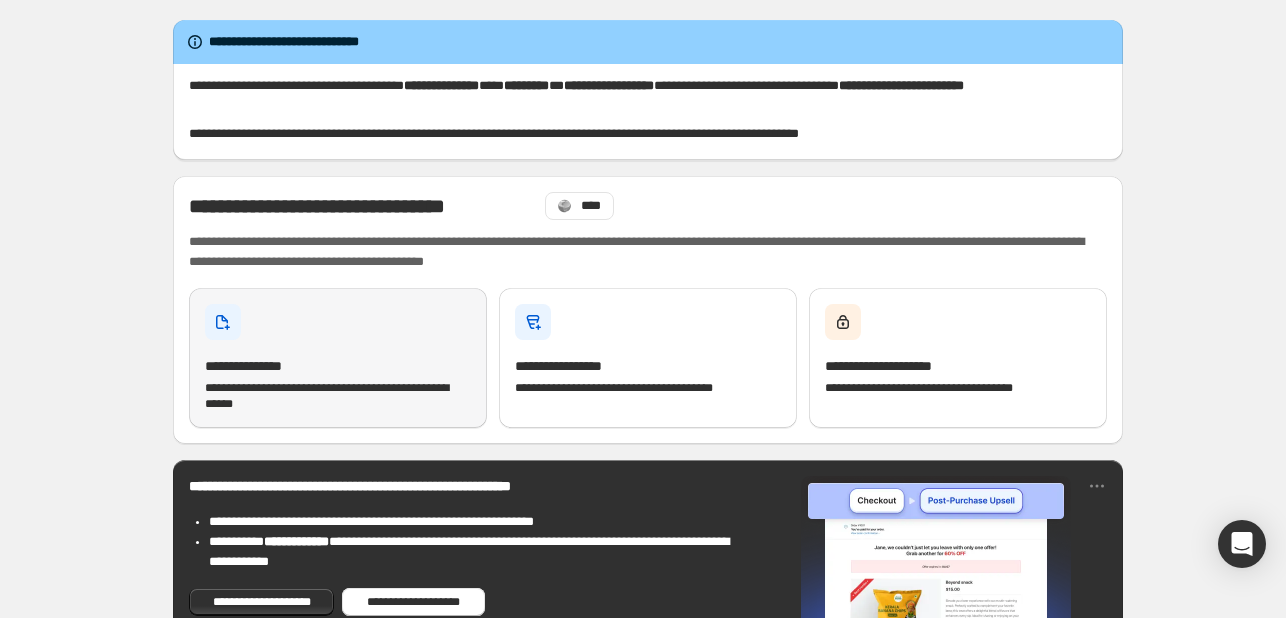 click on "**********" at bounding box center (338, 358) 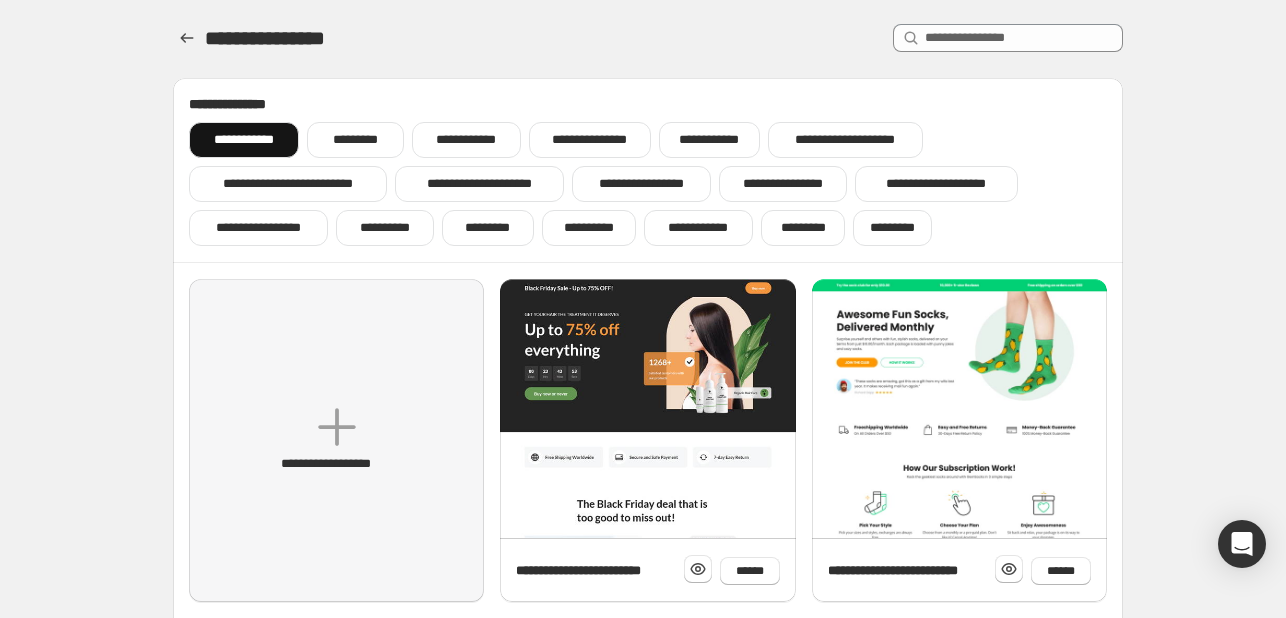 drag, startPoint x: 404, startPoint y: 339, endPoint x: 480, endPoint y: 54, distance: 294.95932 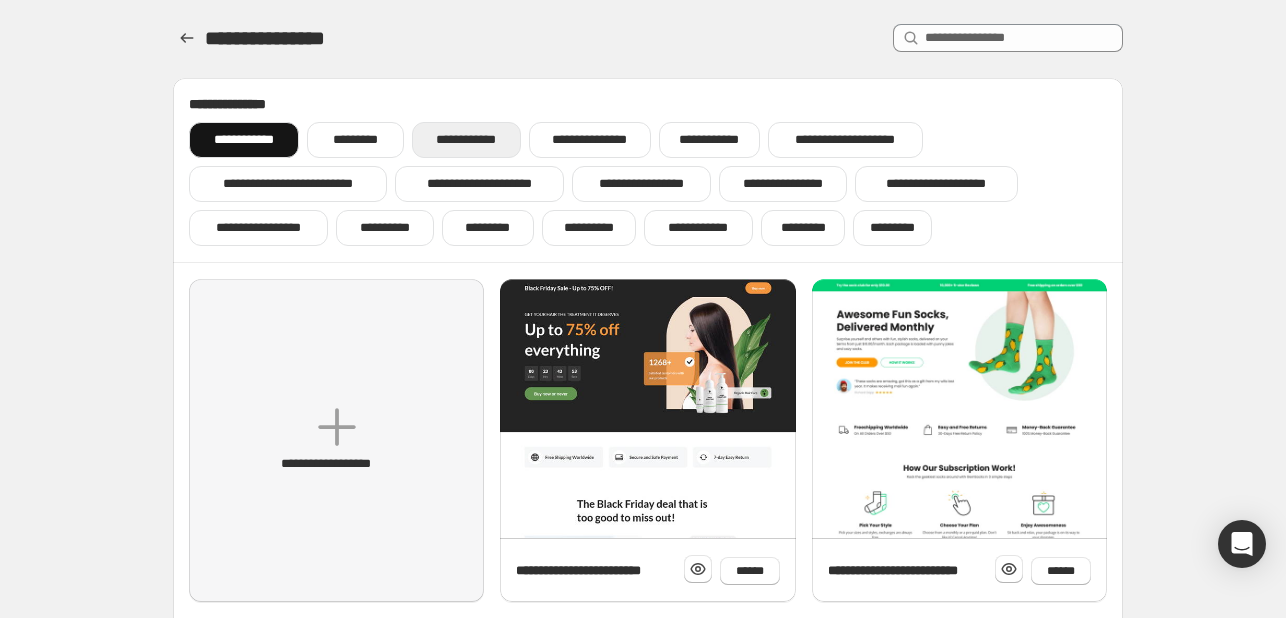click on "**********" at bounding box center (466, 140) 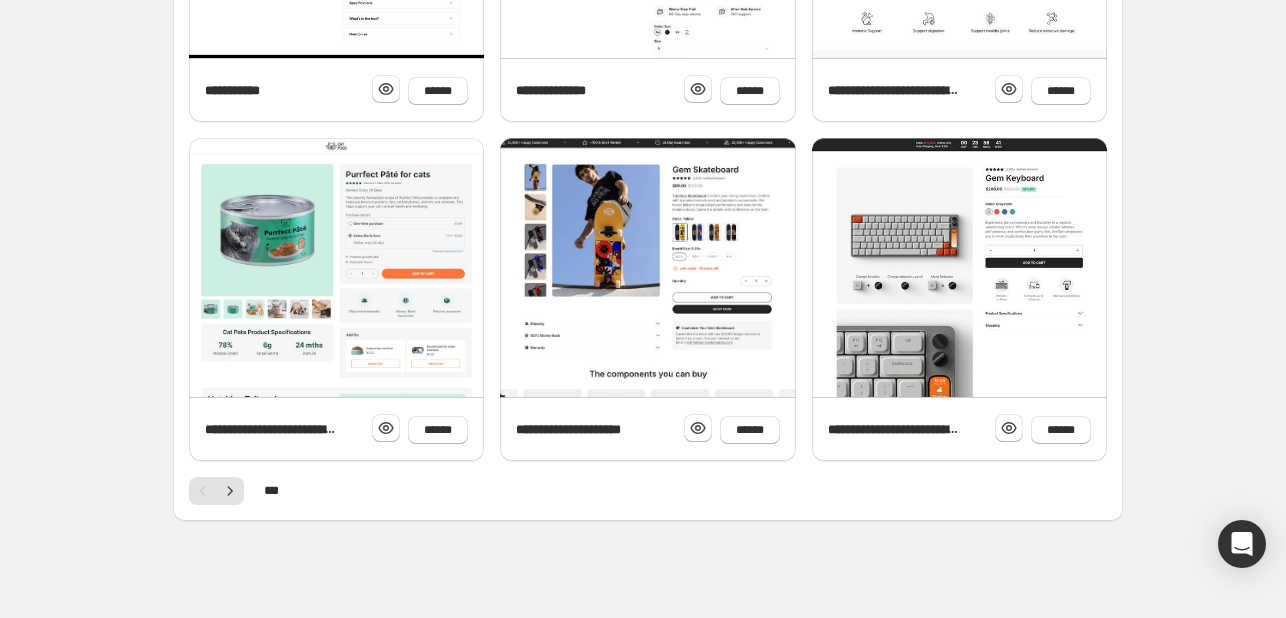 scroll, scrollTop: 822, scrollLeft: 0, axis: vertical 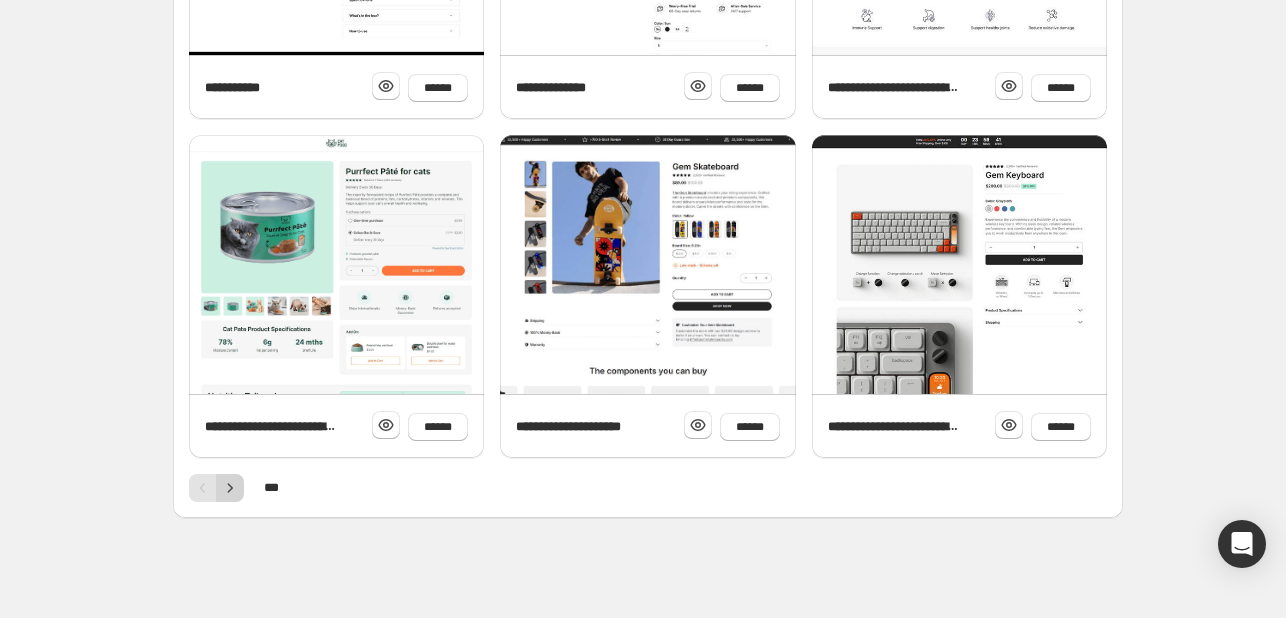 click 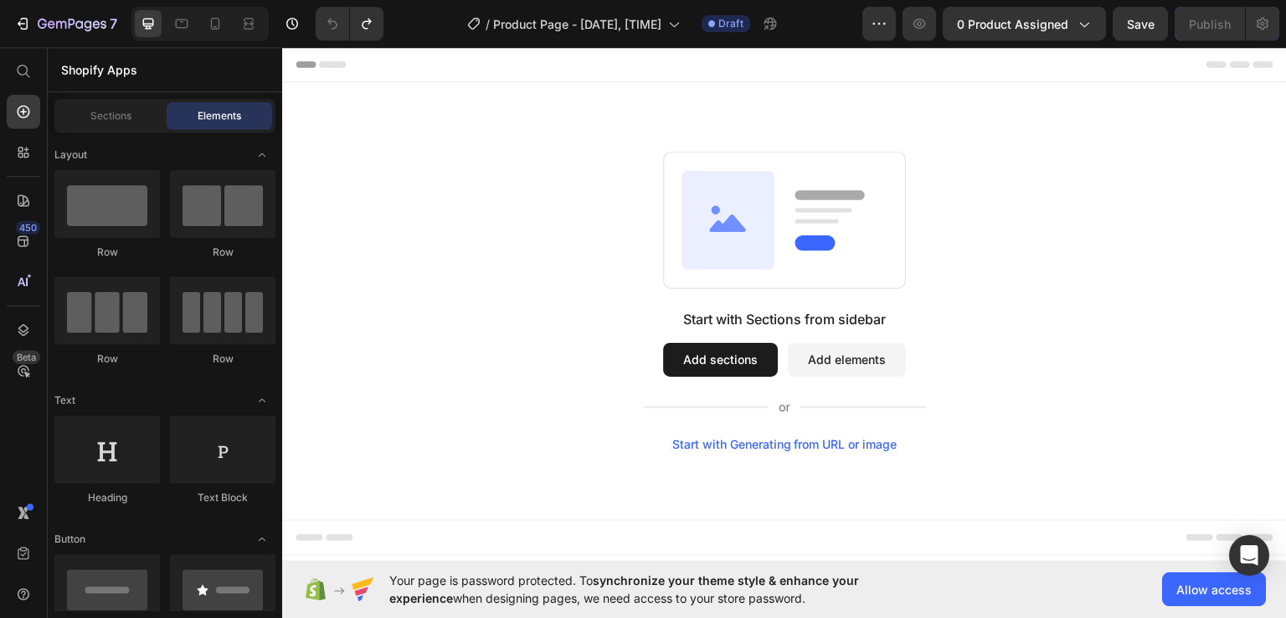 scroll, scrollTop: 822, scrollLeft: 0, axis: vertical 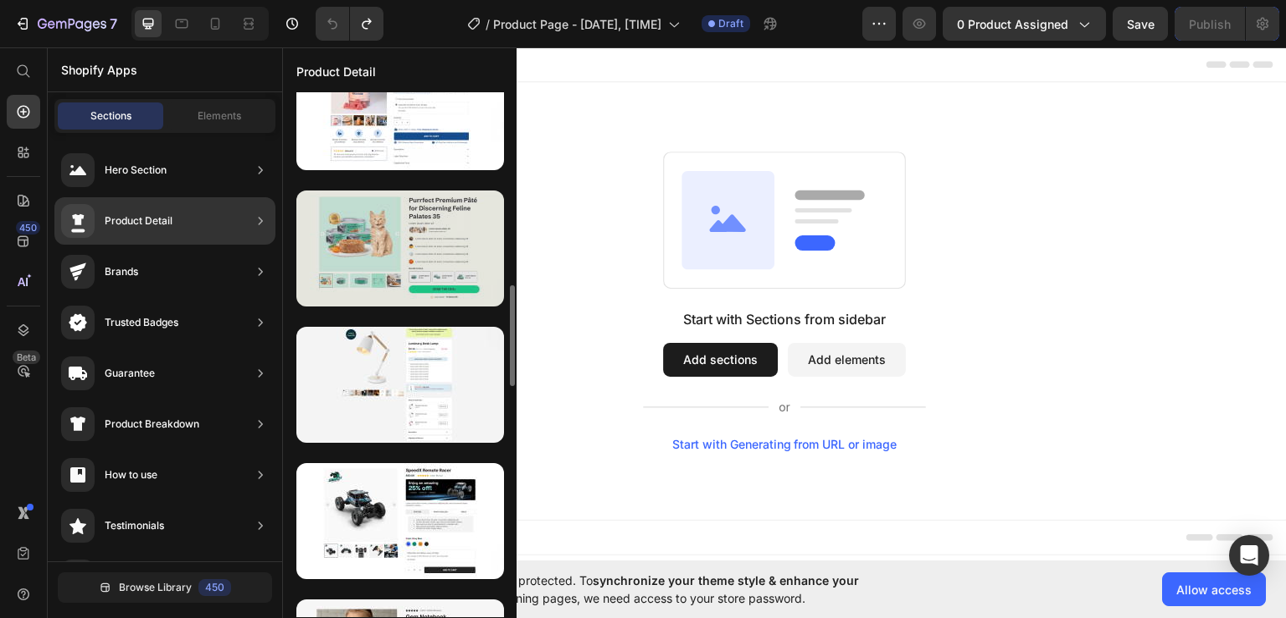 click 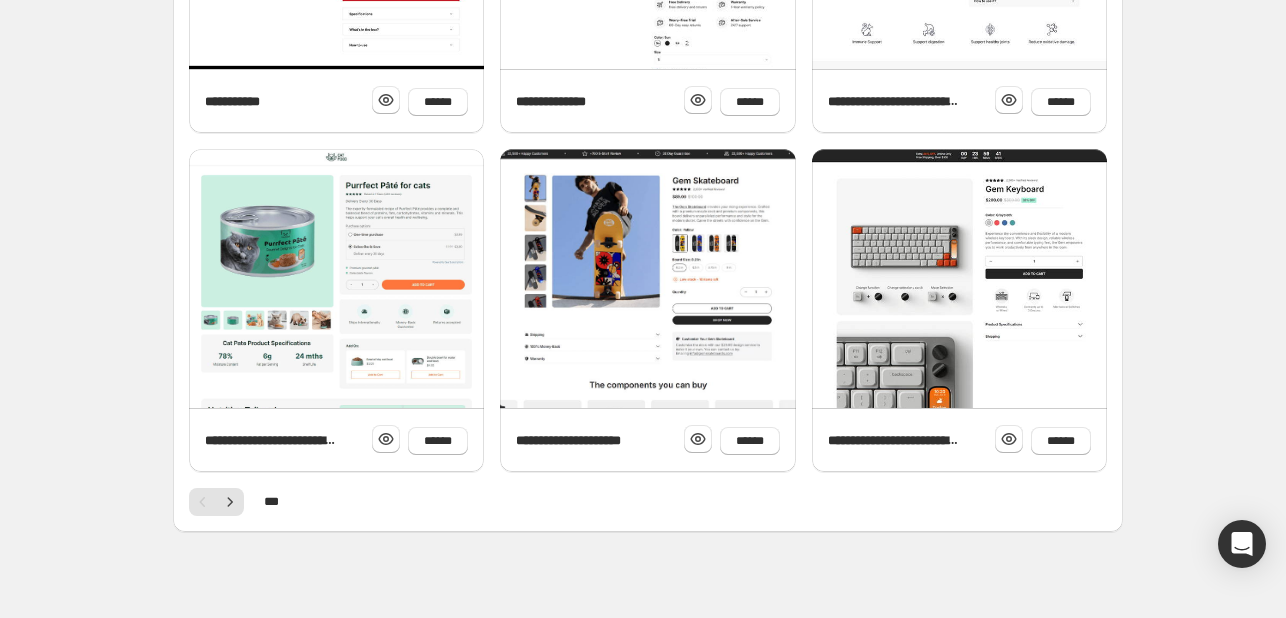 scroll, scrollTop: 822, scrollLeft: 0, axis: vertical 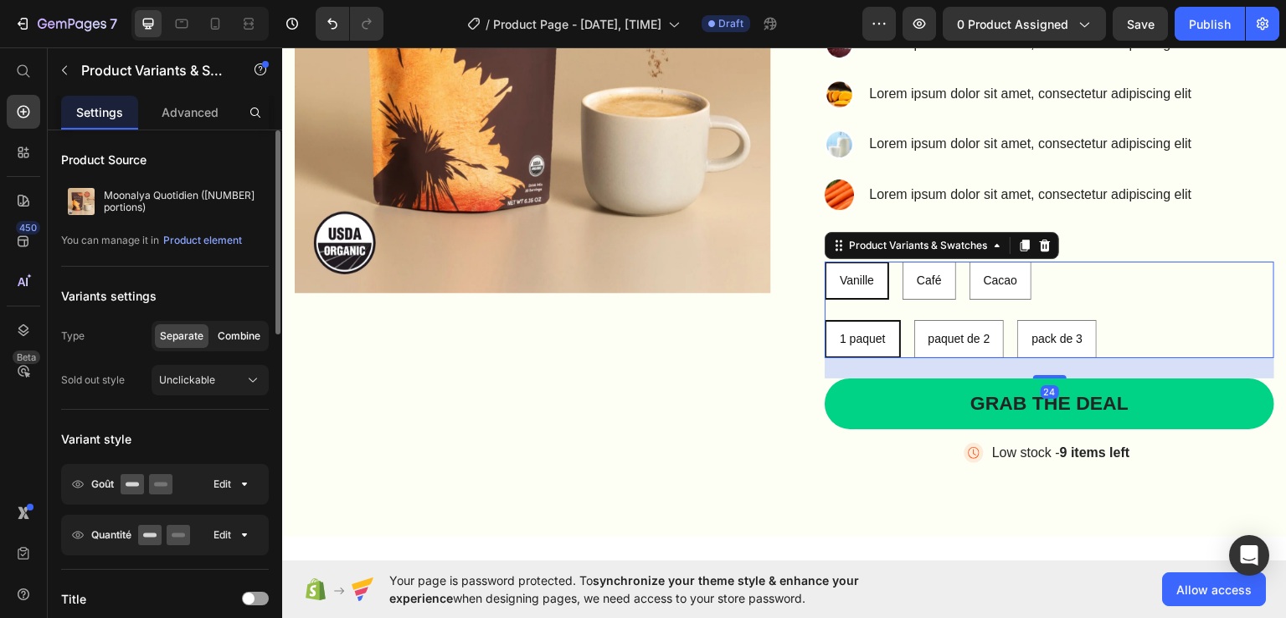 click 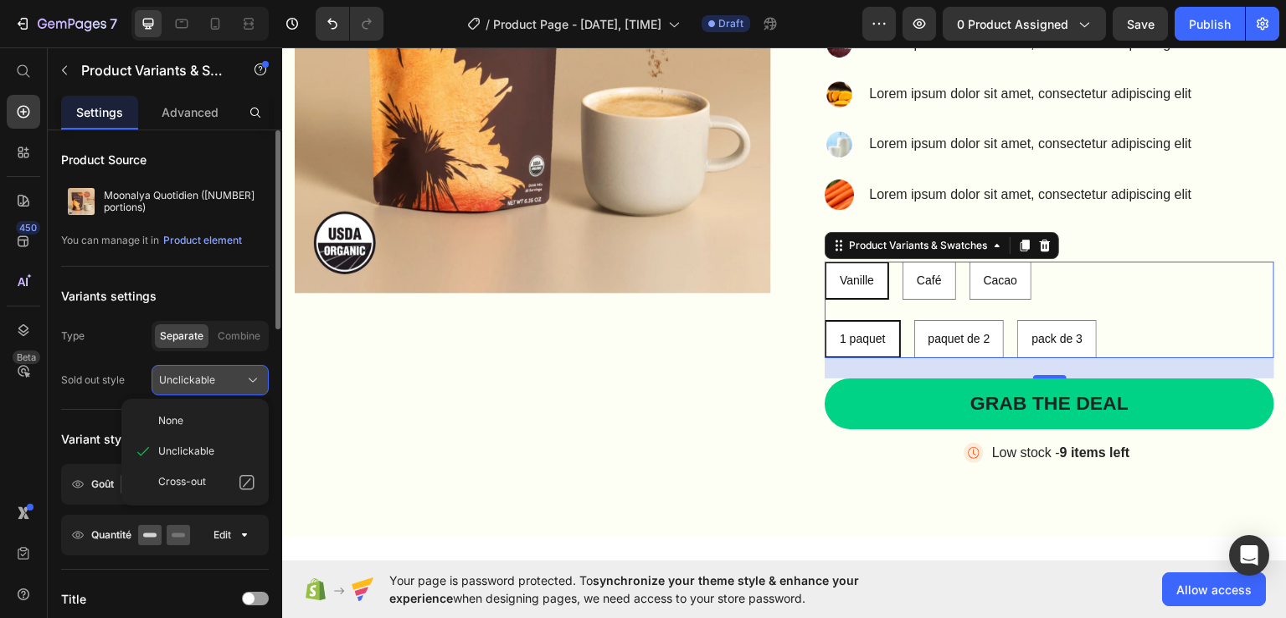 scroll, scrollTop: 800, scrollLeft: 0, axis: vertical 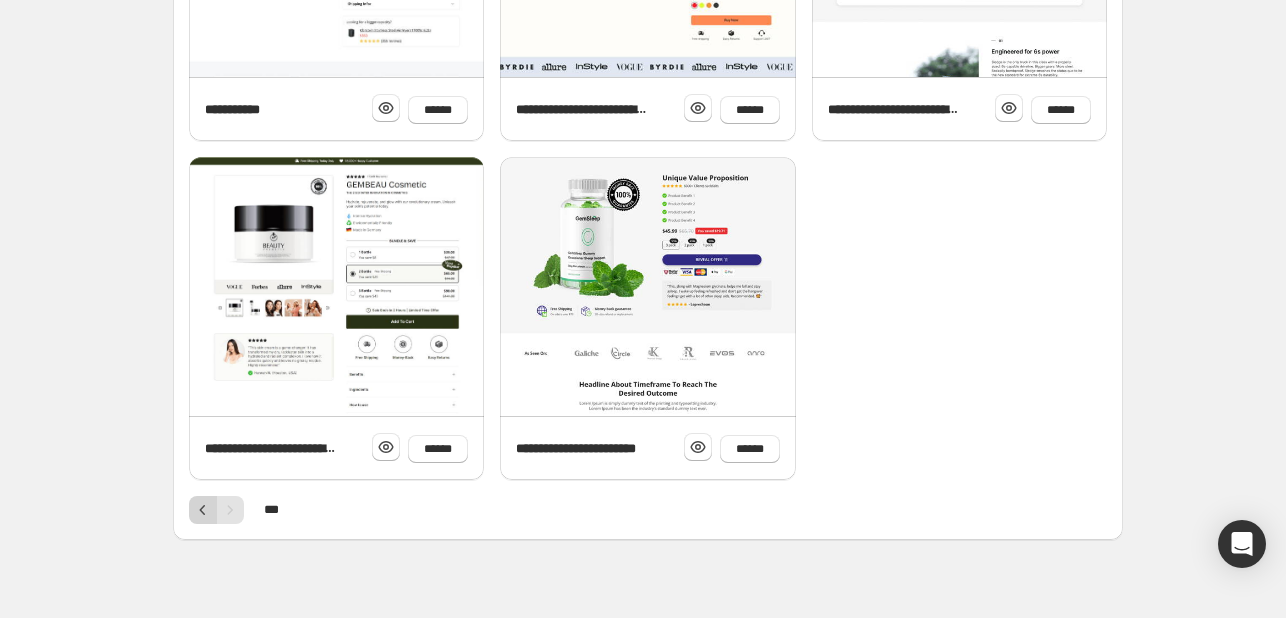 click 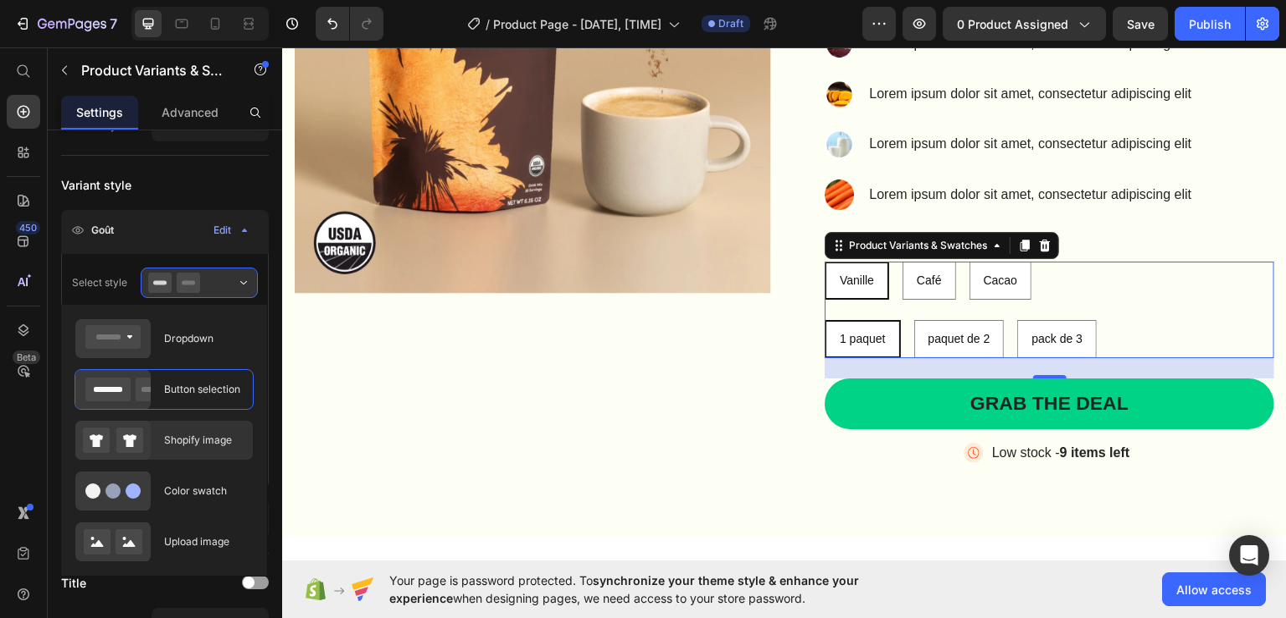 scroll, scrollTop: 522, scrollLeft: 0, axis: vertical 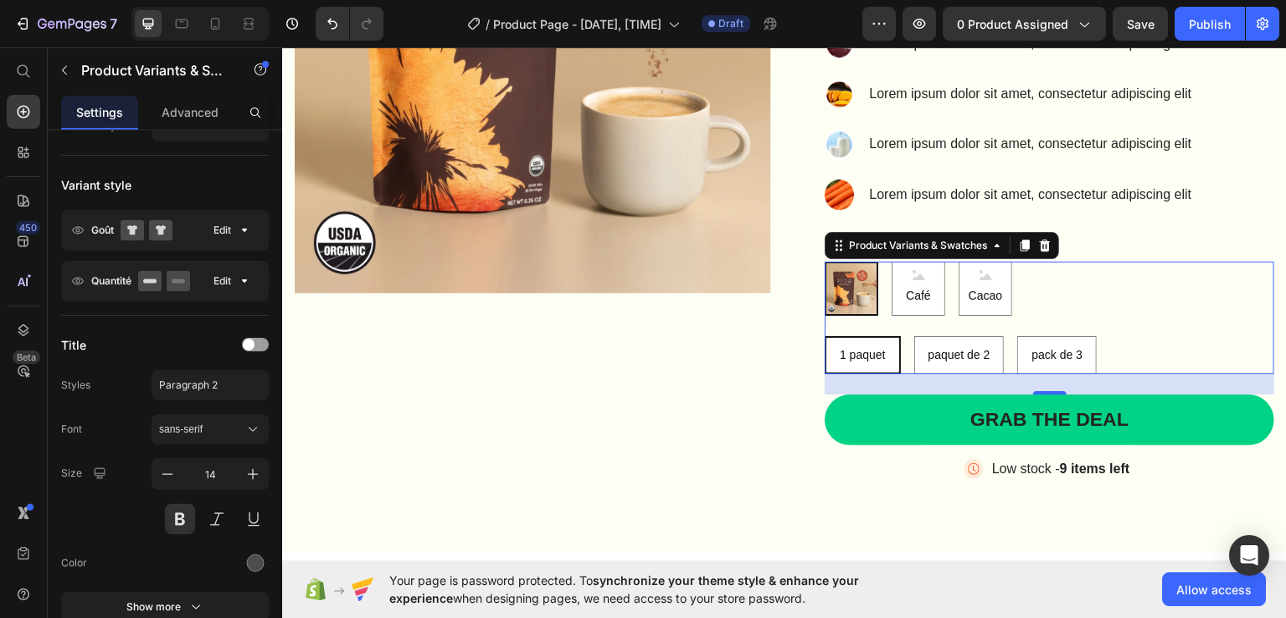 click on "******" at bounding box center [1061, 388] 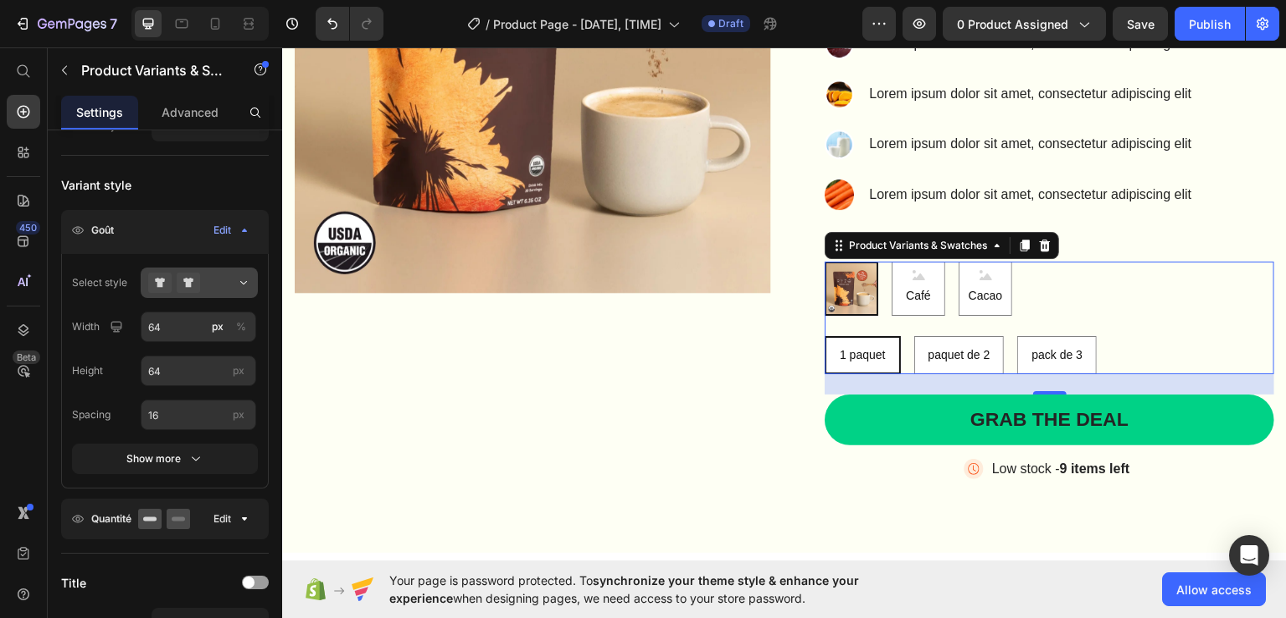 scroll, scrollTop: 622, scrollLeft: 0, axis: vertical 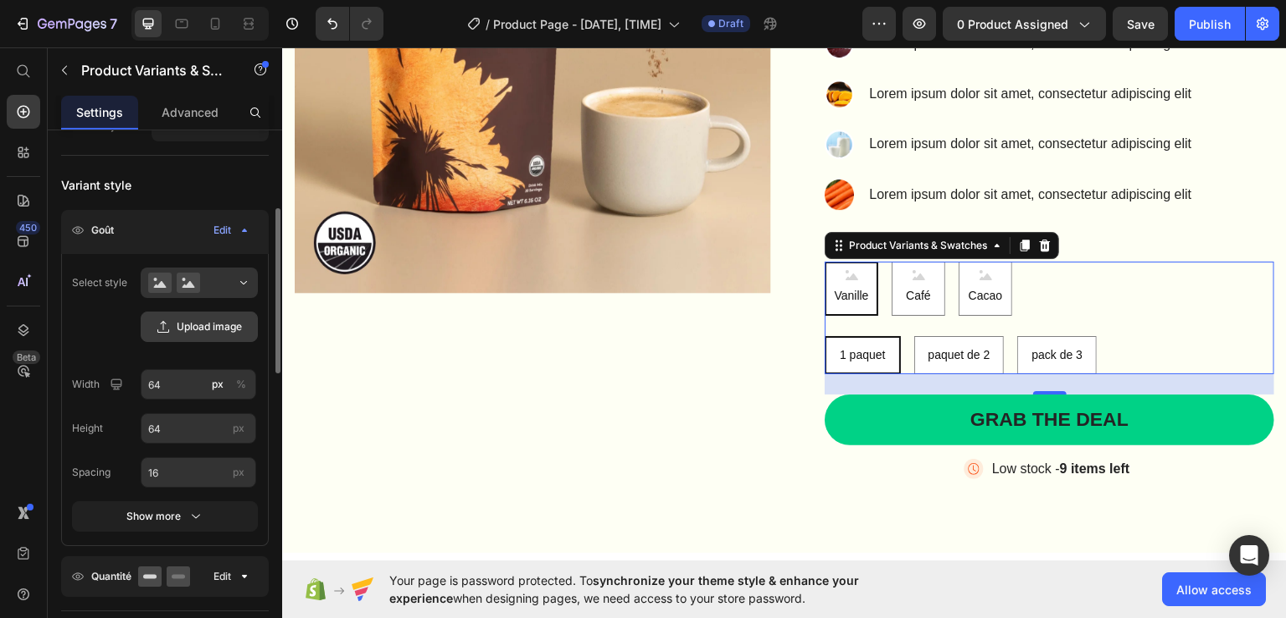 click at bounding box center (959, -520) 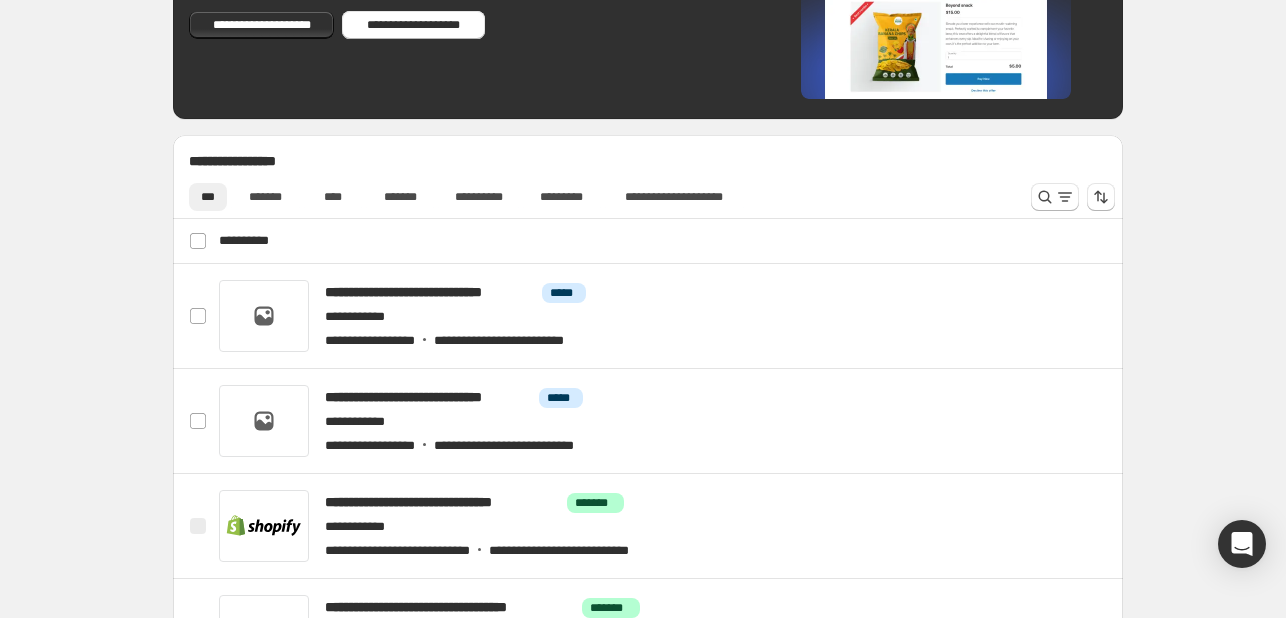 scroll, scrollTop: 600, scrollLeft: 0, axis: vertical 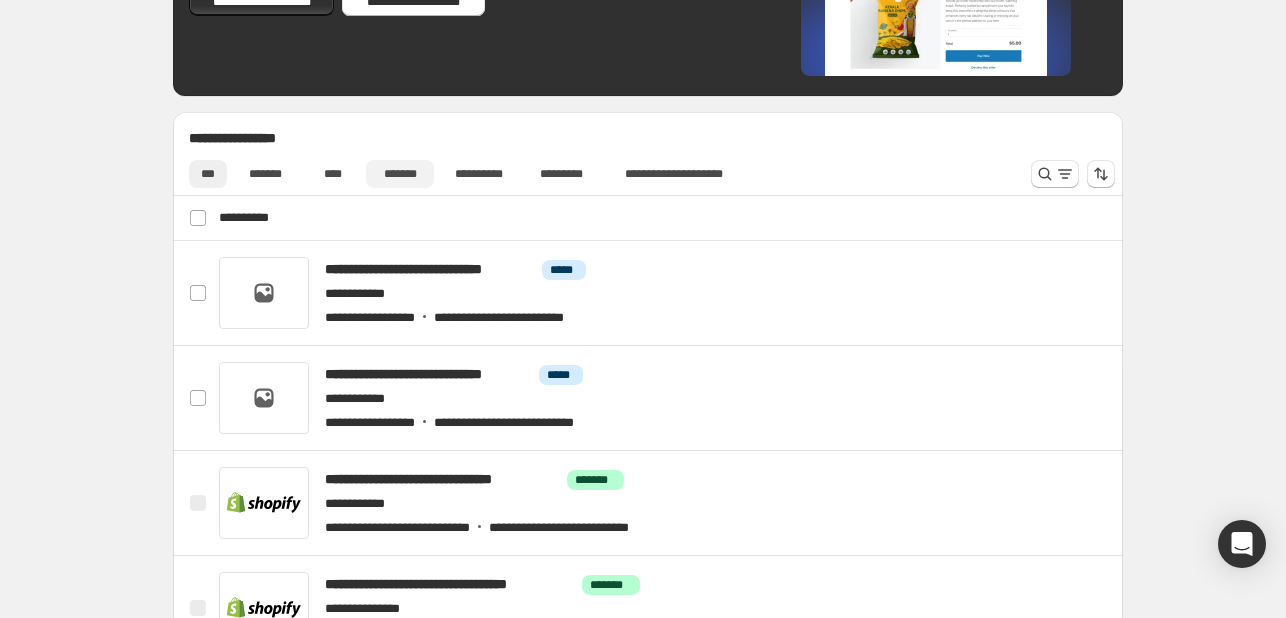 click on "*******" at bounding box center [400, 174] 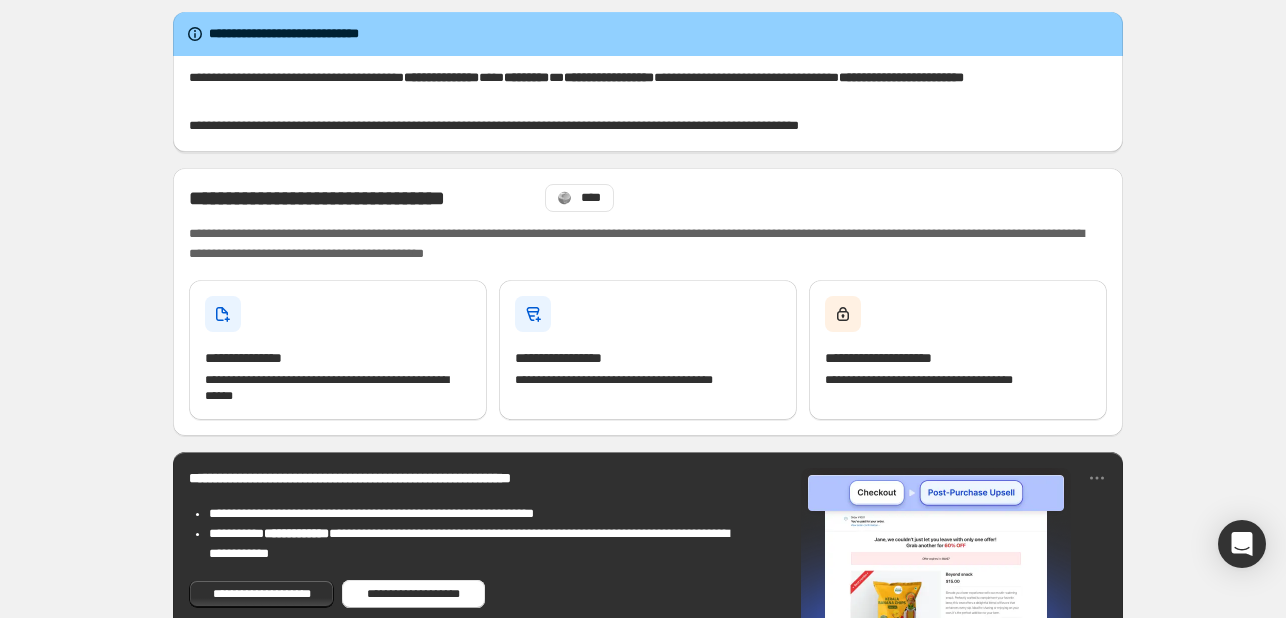 scroll, scrollTop: 0, scrollLeft: 0, axis: both 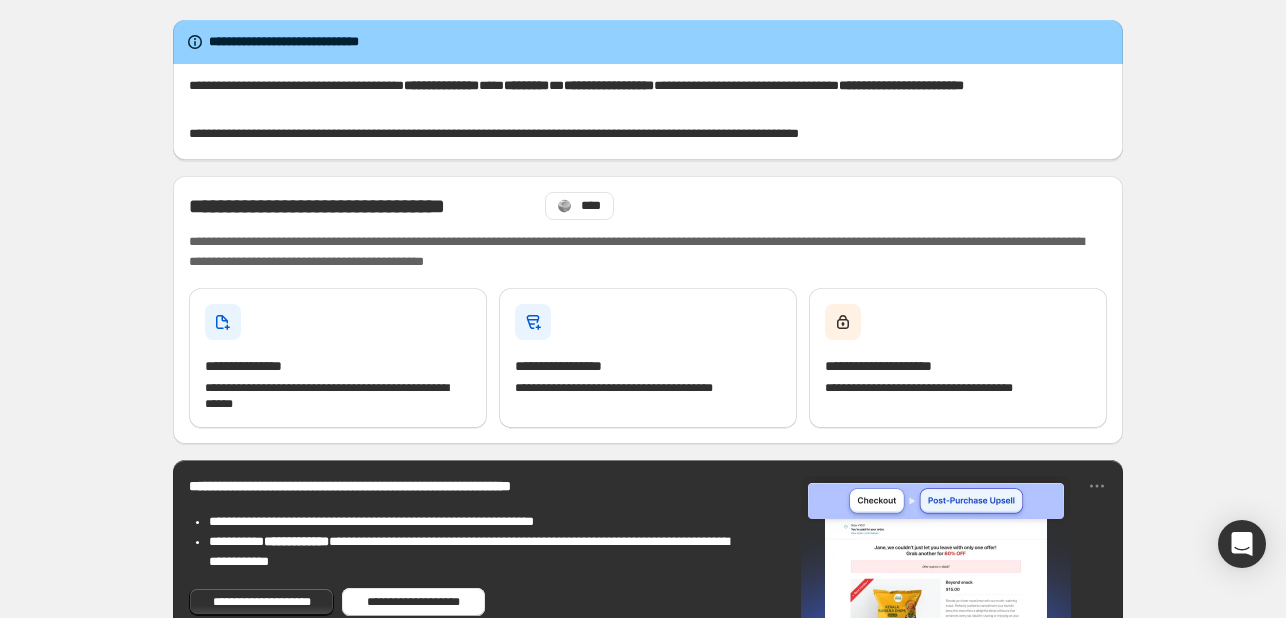 drag, startPoint x: 395, startPoint y: 164, endPoint x: 640, endPoint y: 132, distance: 247.08096 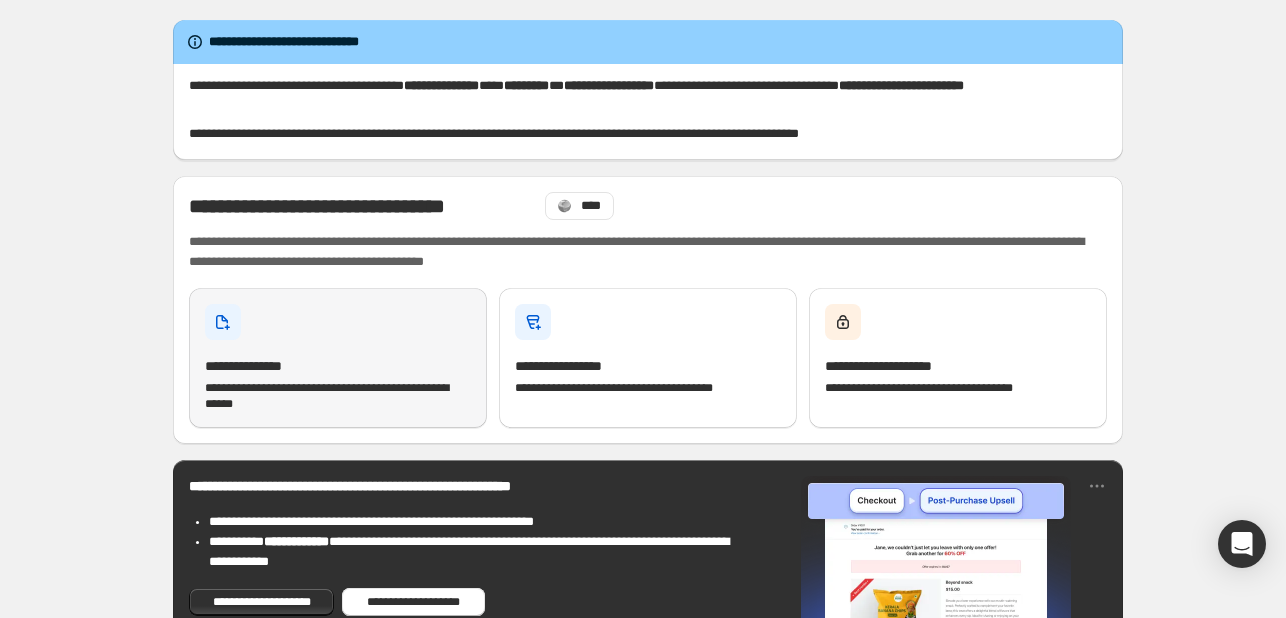 click on "**********" at bounding box center [338, 358] 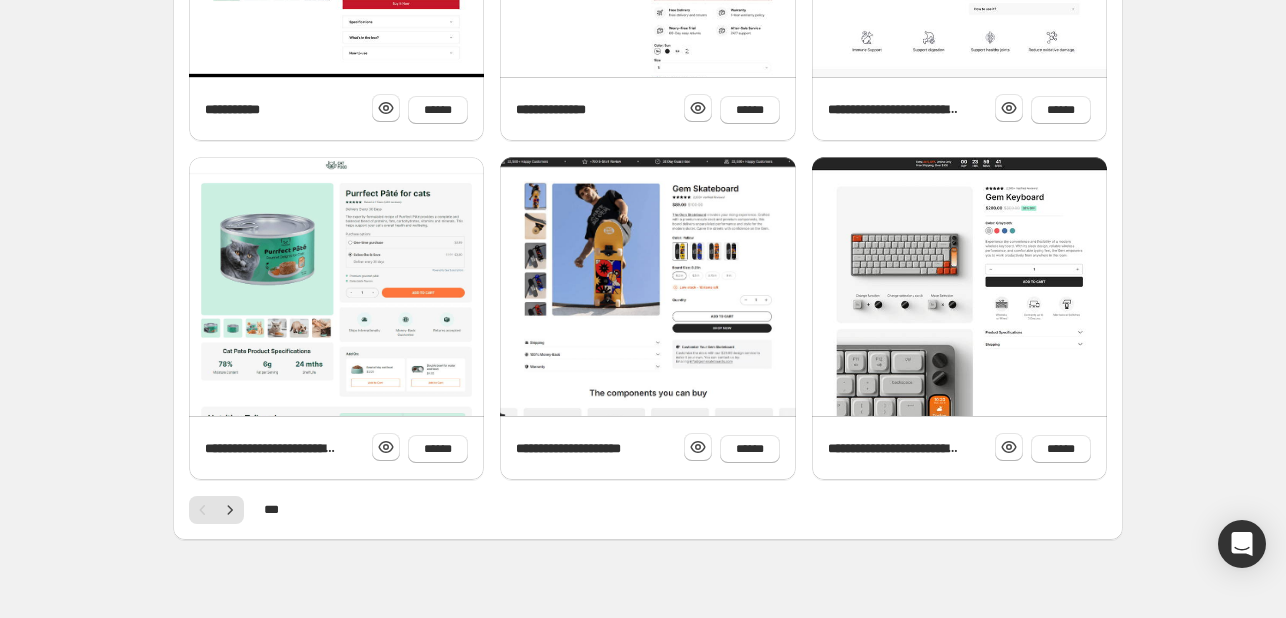 scroll, scrollTop: 822, scrollLeft: 0, axis: vertical 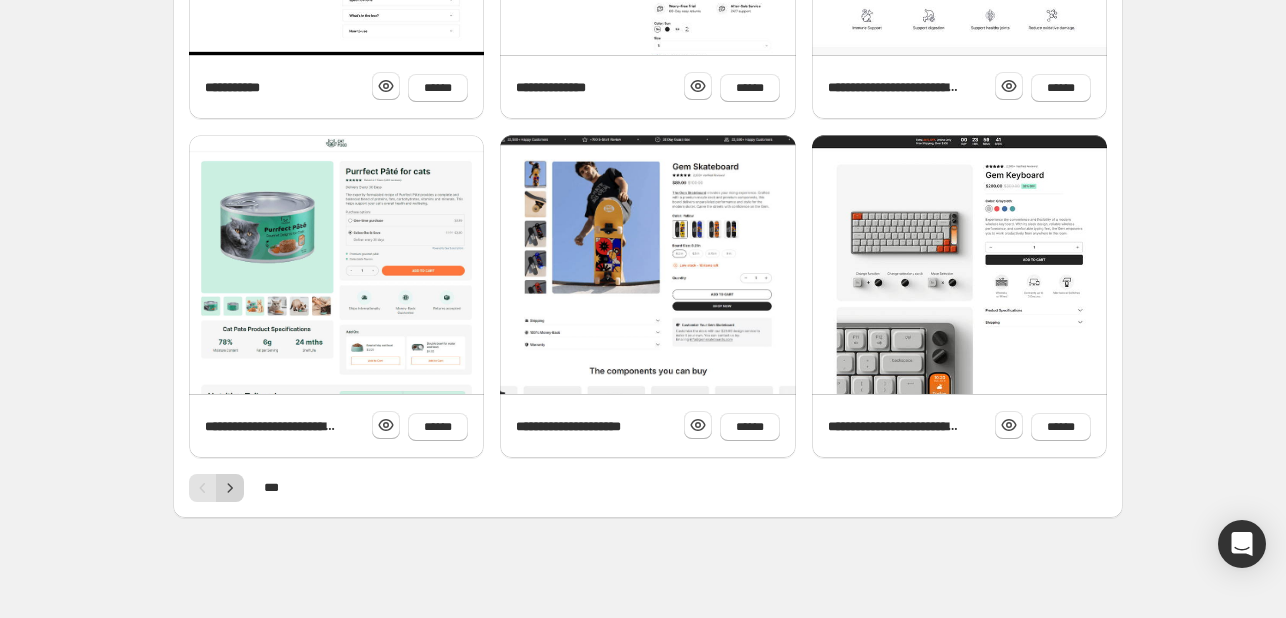click 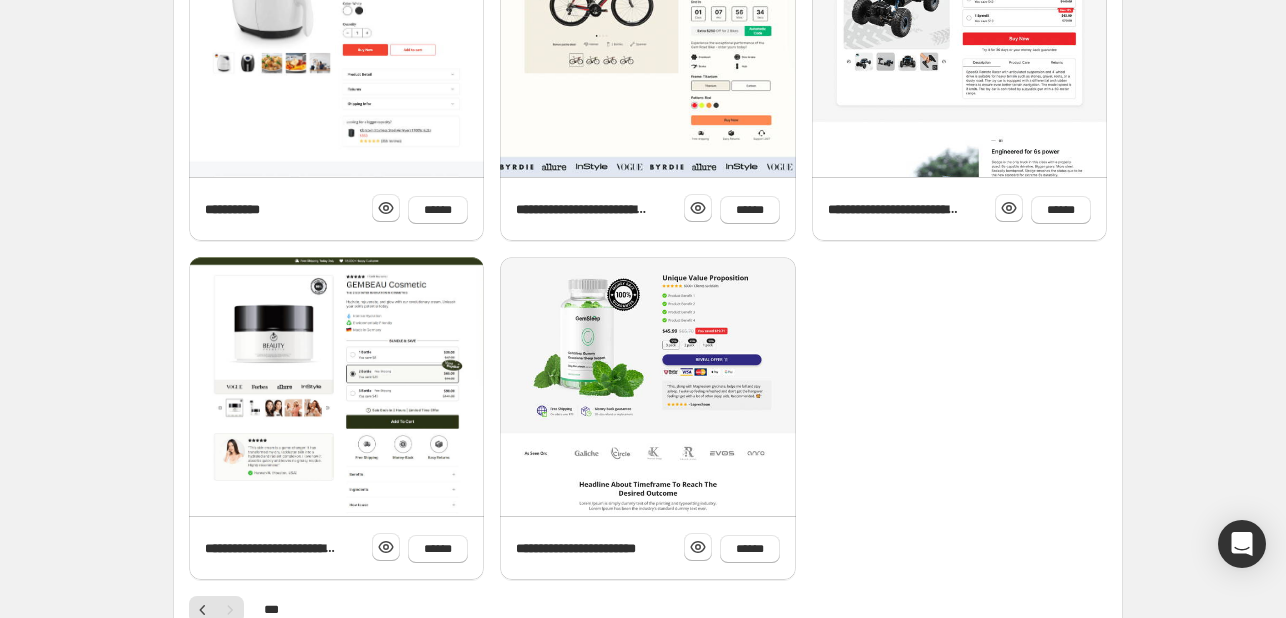 scroll, scrollTop: 800, scrollLeft: 0, axis: vertical 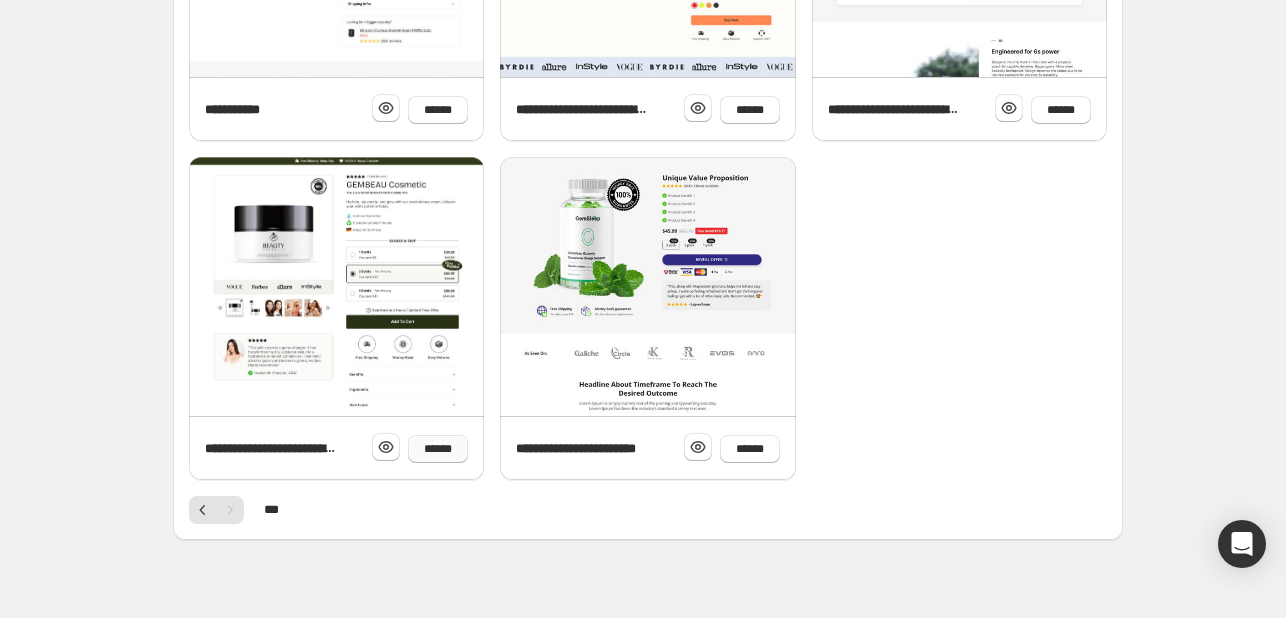 click on "******" at bounding box center [438, 449] 